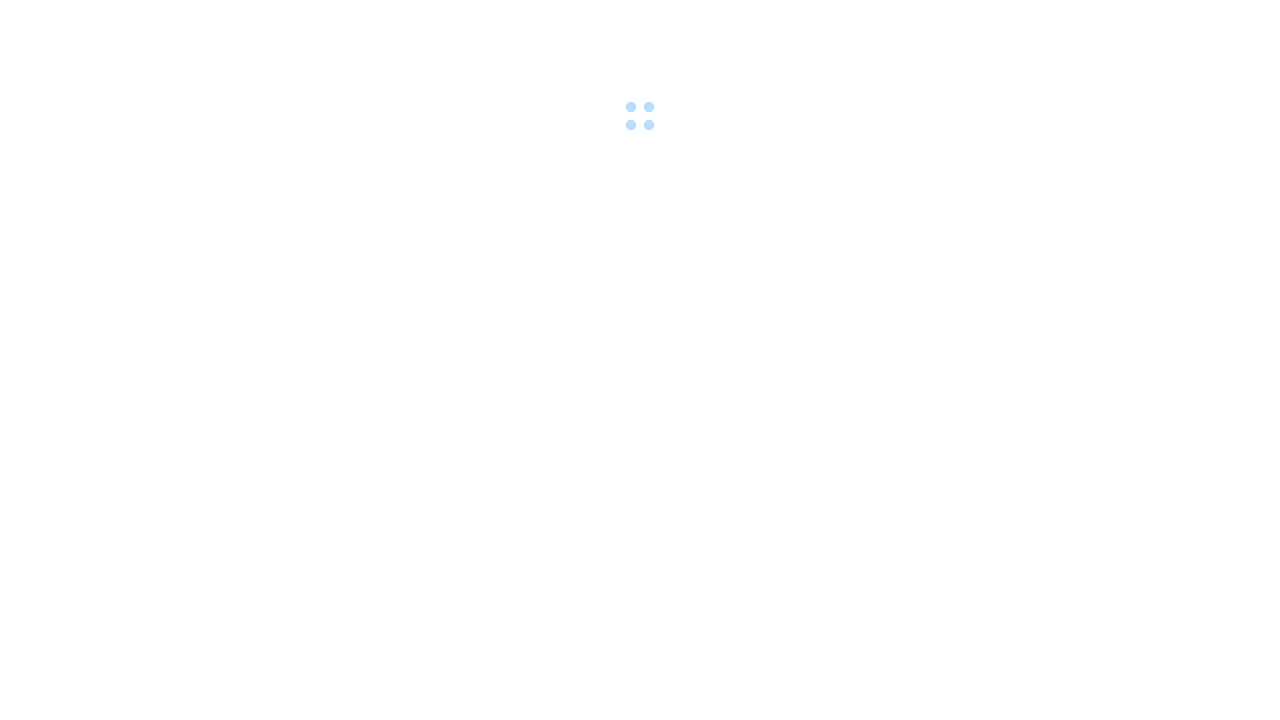 scroll, scrollTop: 0, scrollLeft: 0, axis: both 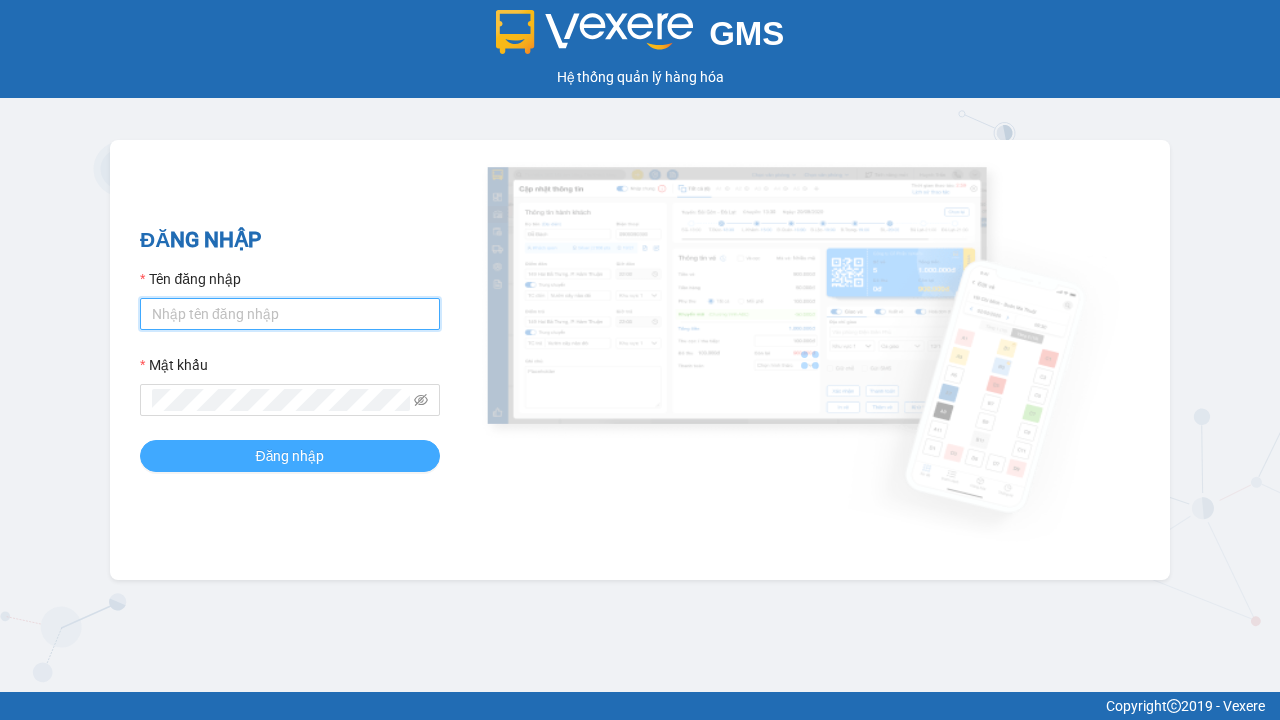 click on "Tên đăng nhập" at bounding box center (290, 314) 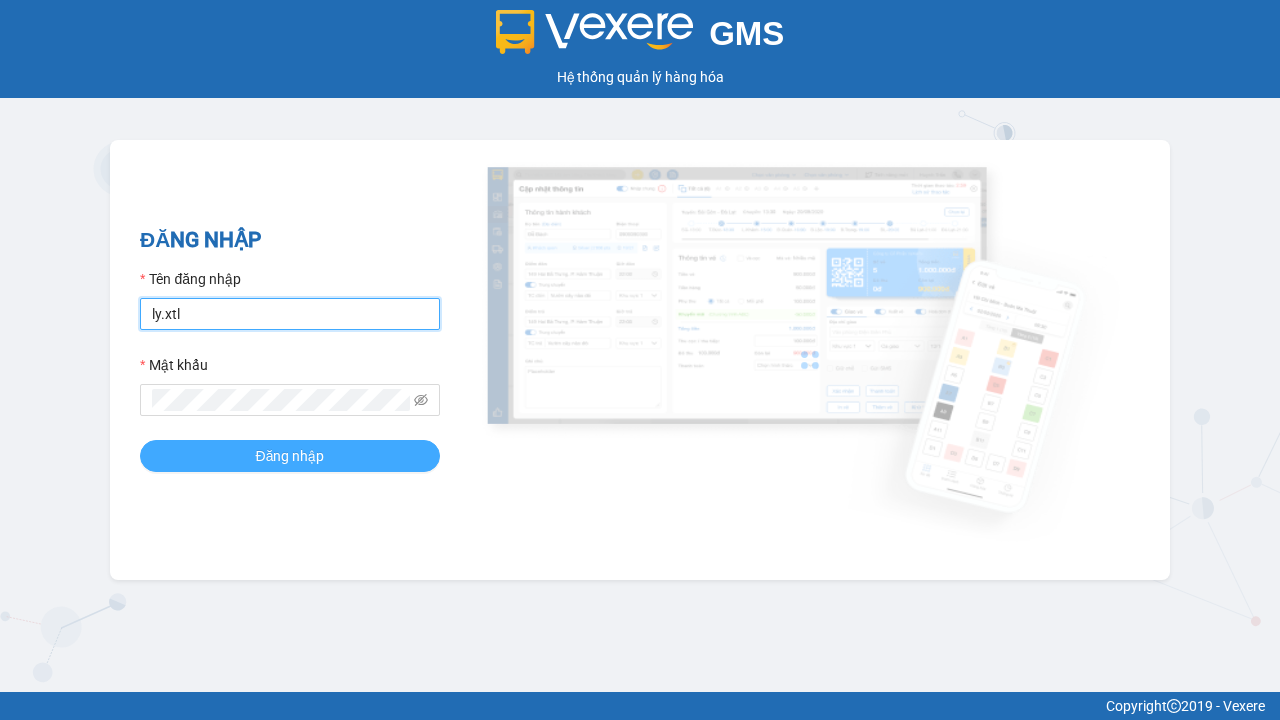 type on "ly.xtl" 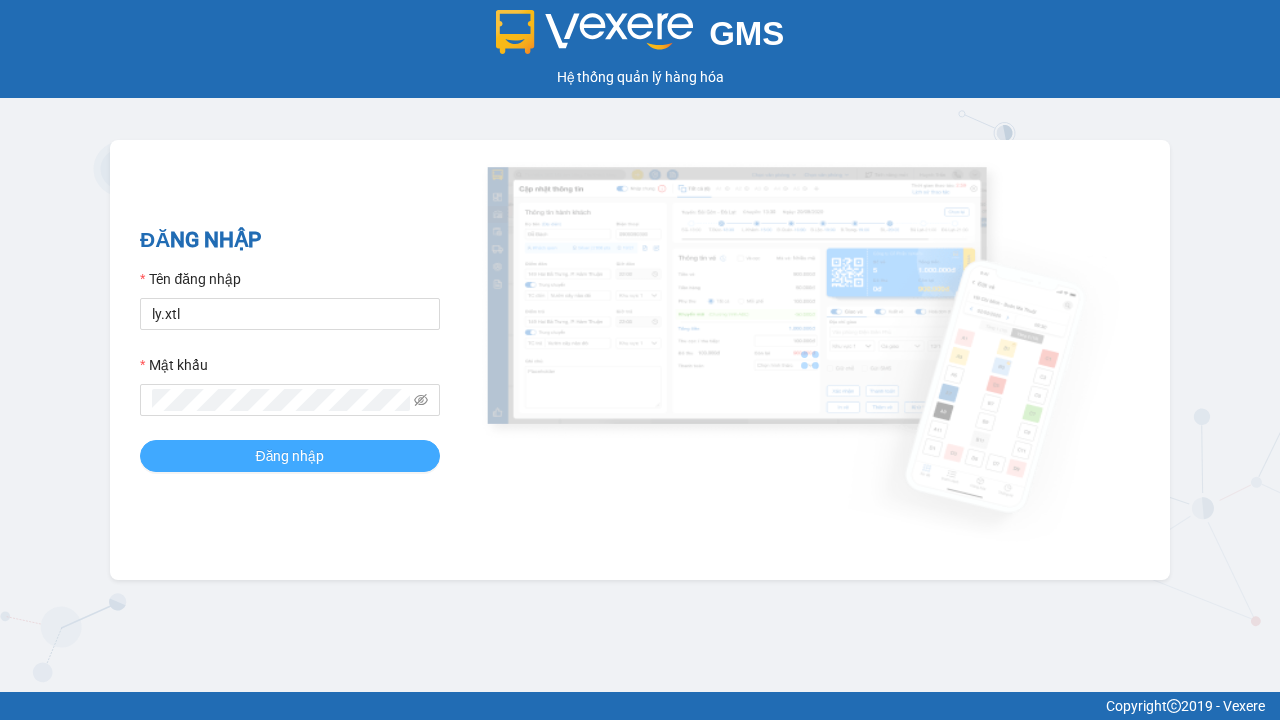 click on "Đăng nhập" at bounding box center [290, 456] 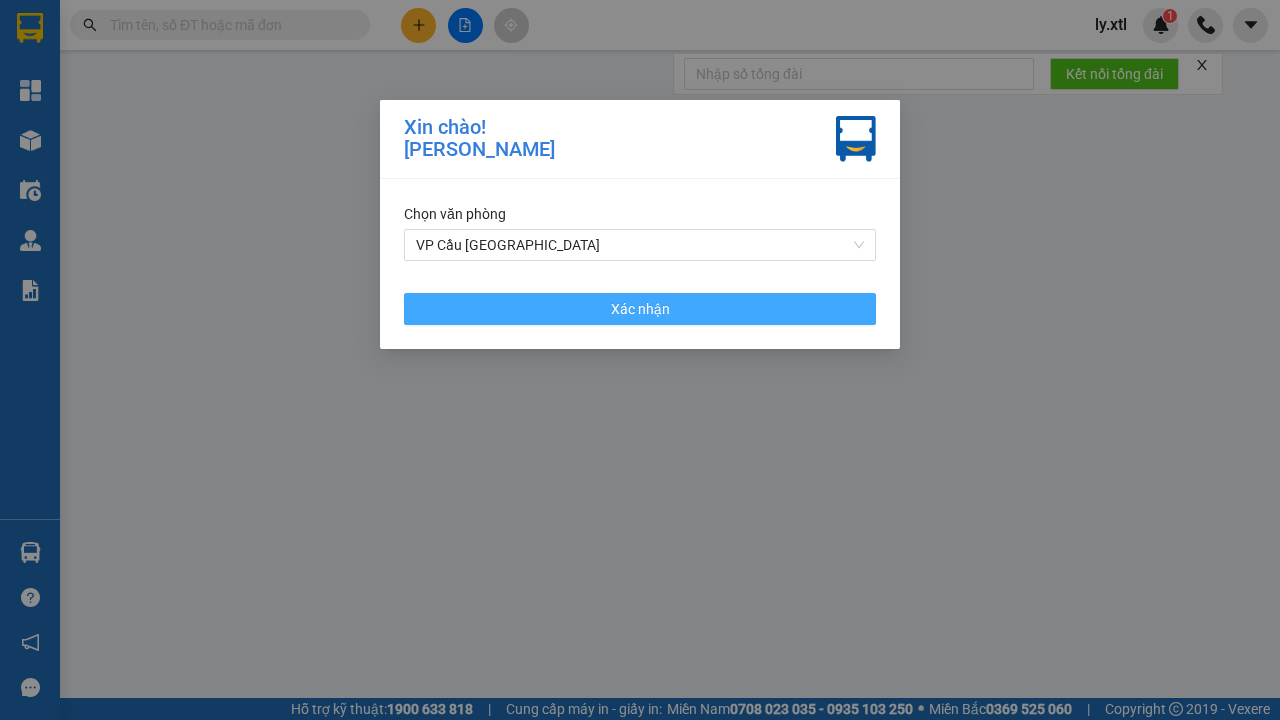 click on "VP Cầu [GEOGRAPHIC_DATA]" at bounding box center [640, 245] 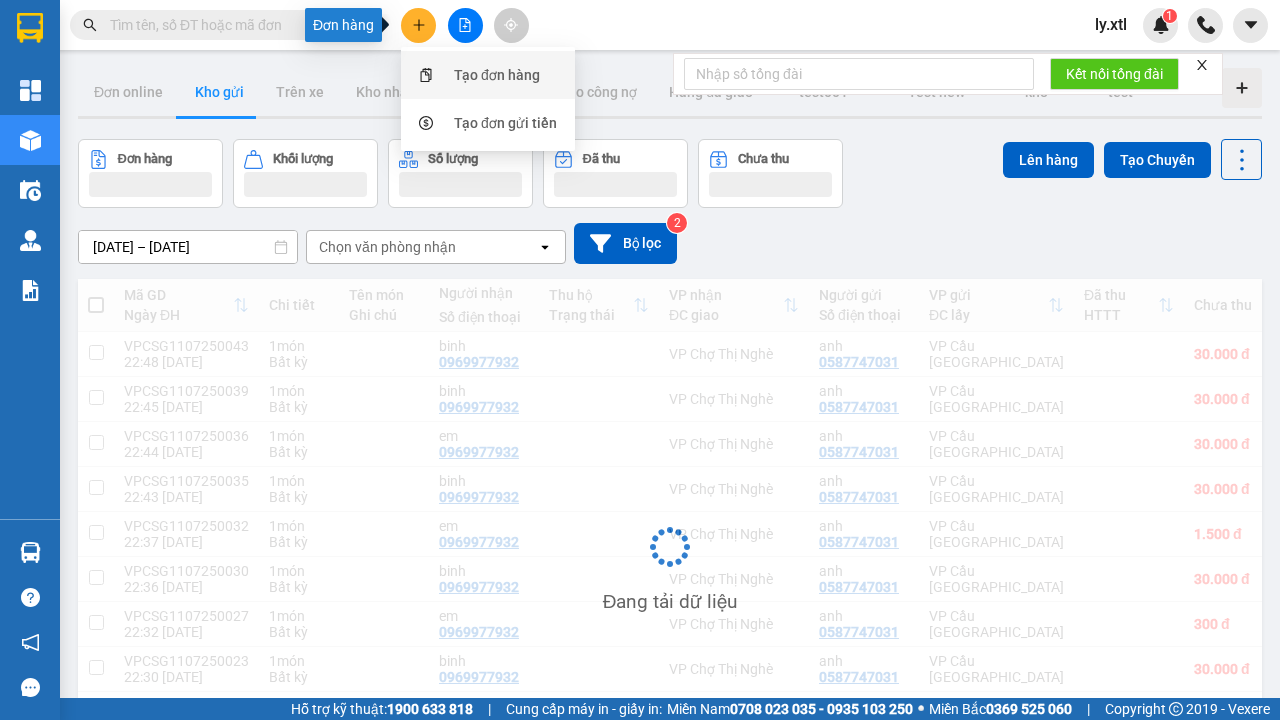 click on "Tạo đơn hàng" at bounding box center (497, 75) 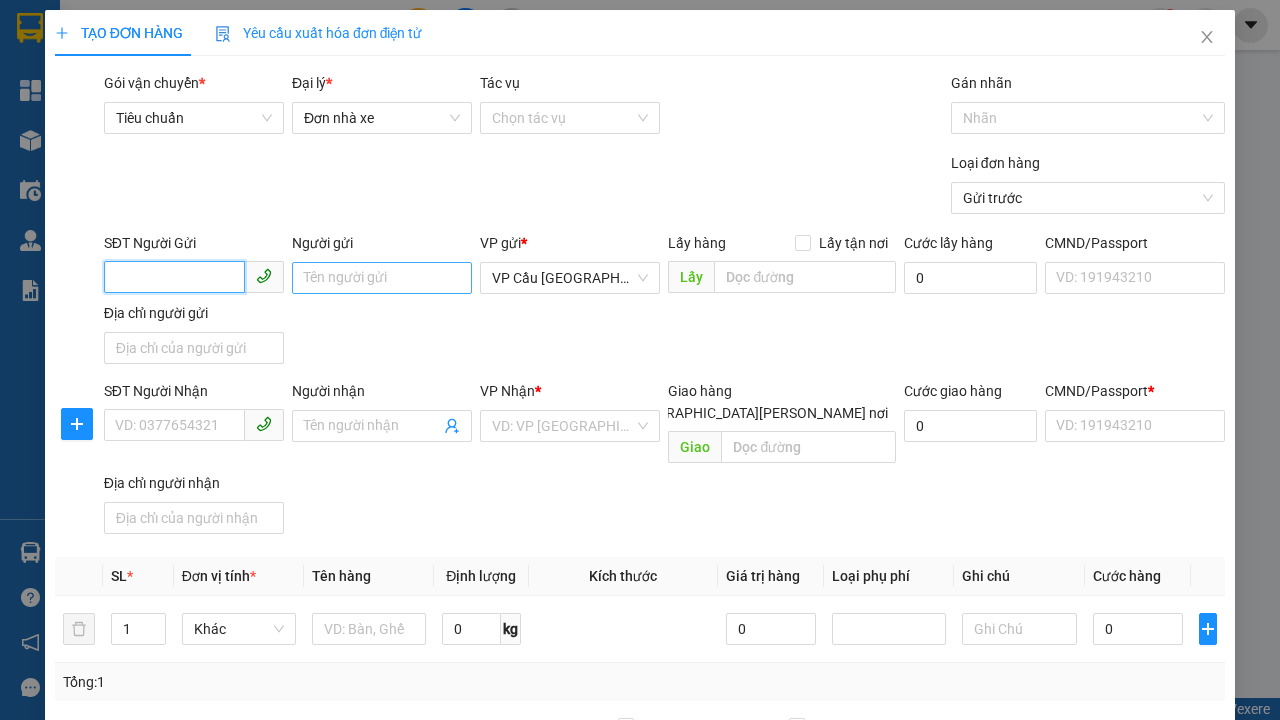 click on "SĐT Người Gửi" at bounding box center (174, 277) 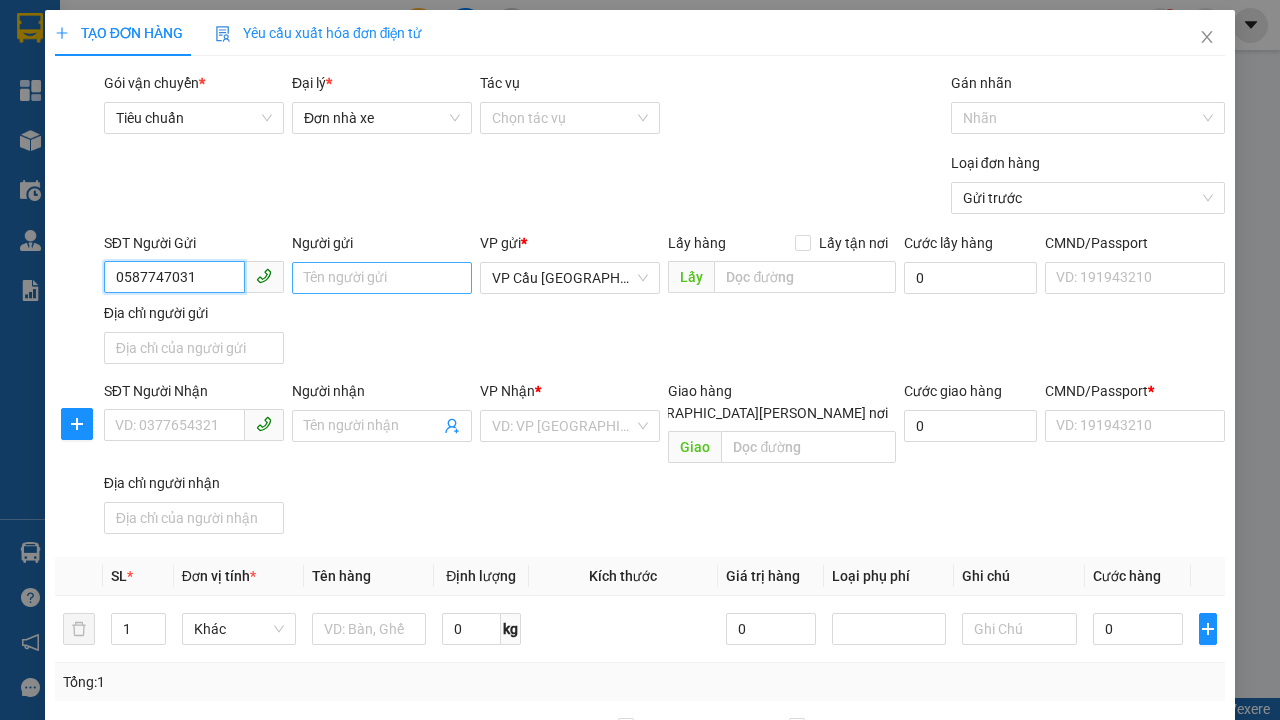 type on "0587747031" 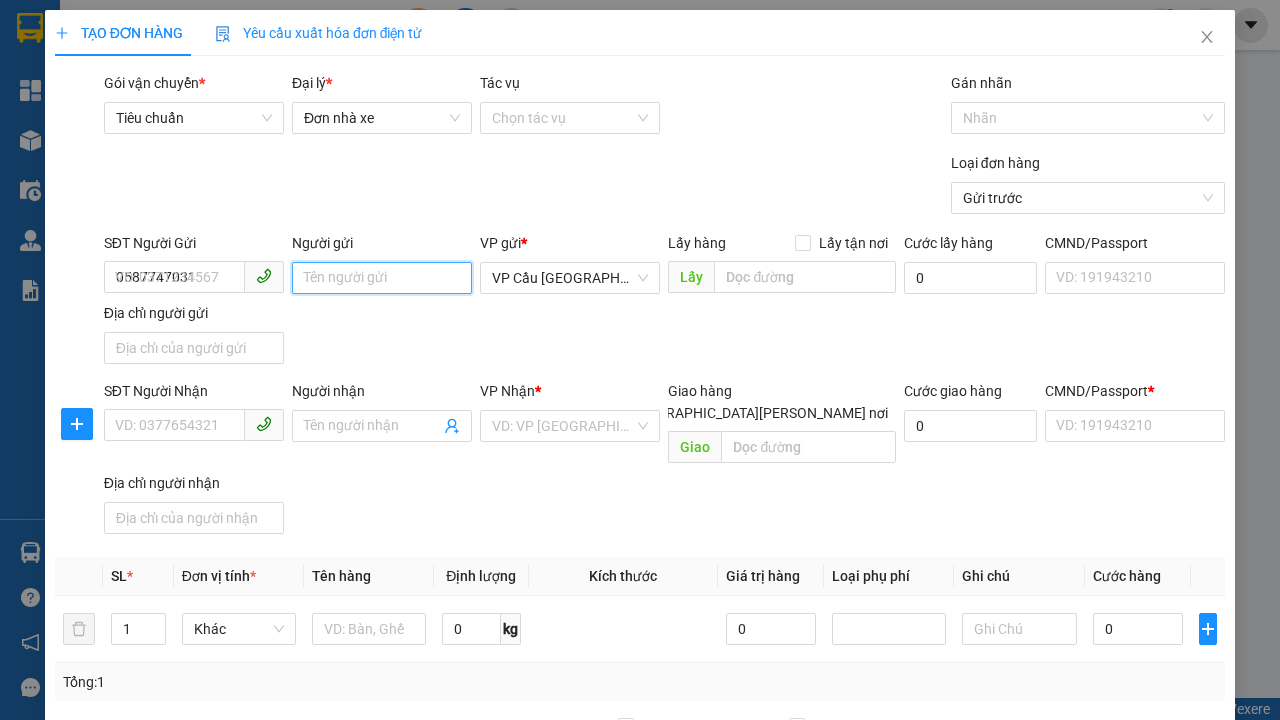 click on "Người gửi" at bounding box center (382, 278) 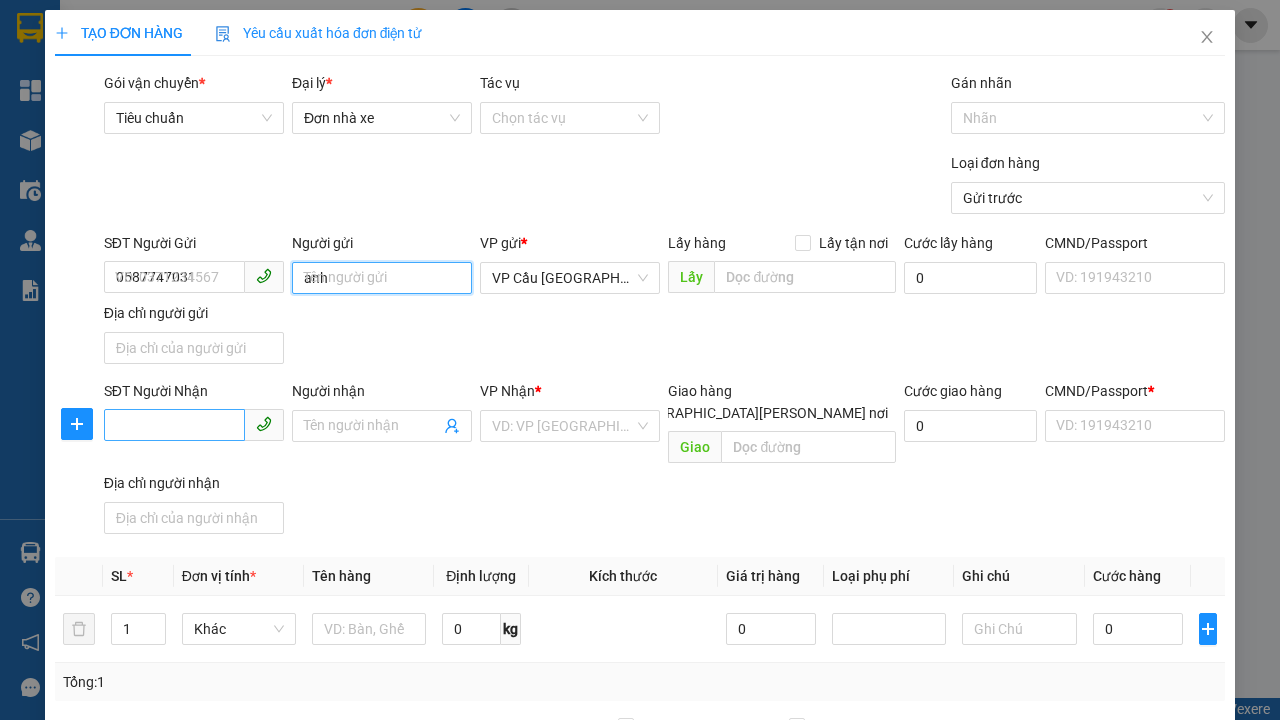 click on "VP Cầu [GEOGRAPHIC_DATA]" at bounding box center (570, 278) 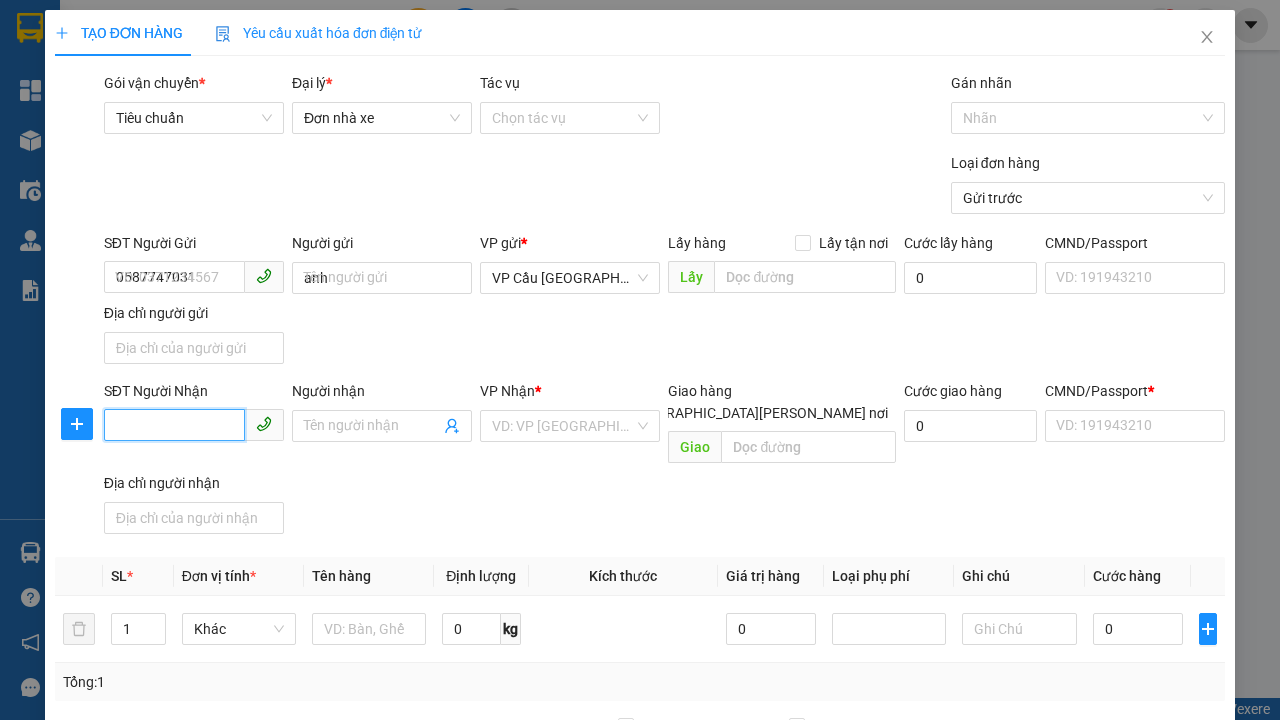 click on "SĐT Người Nhận" at bounding box center (174, 425) 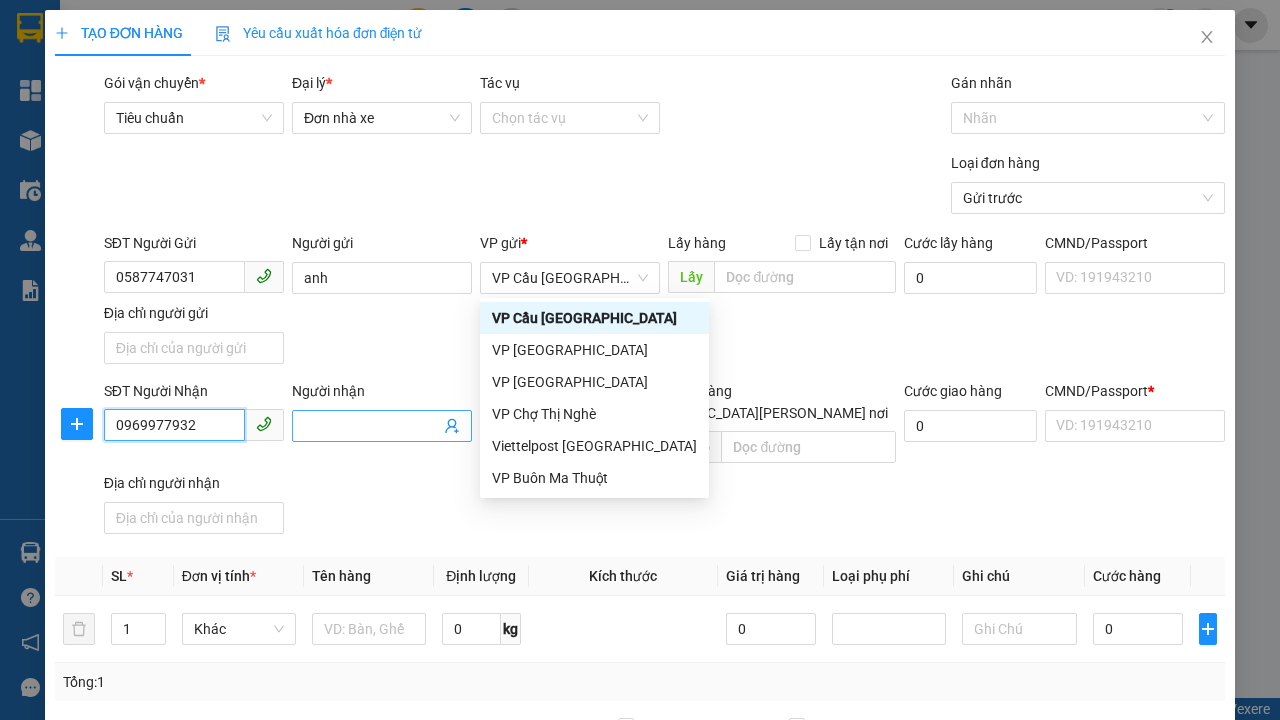 type on "0969977932" 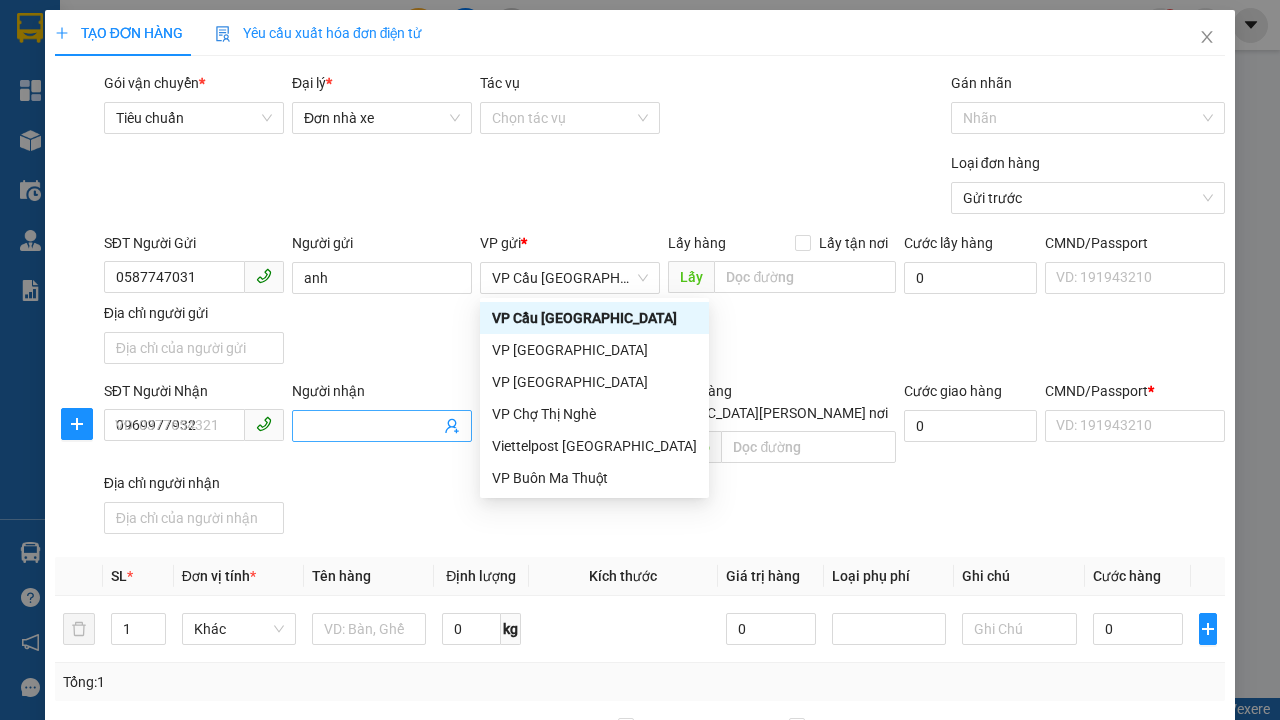 click on "Người nhận" at bounding box center [372, 426] 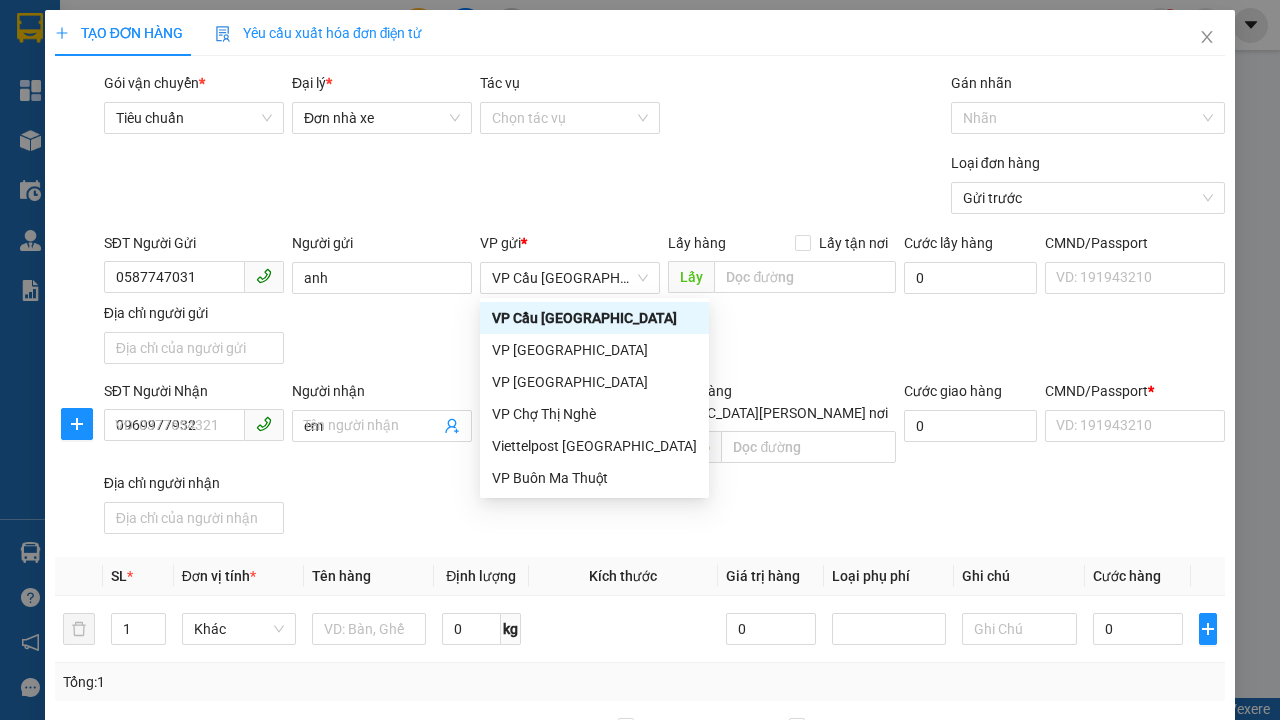 type on "em" 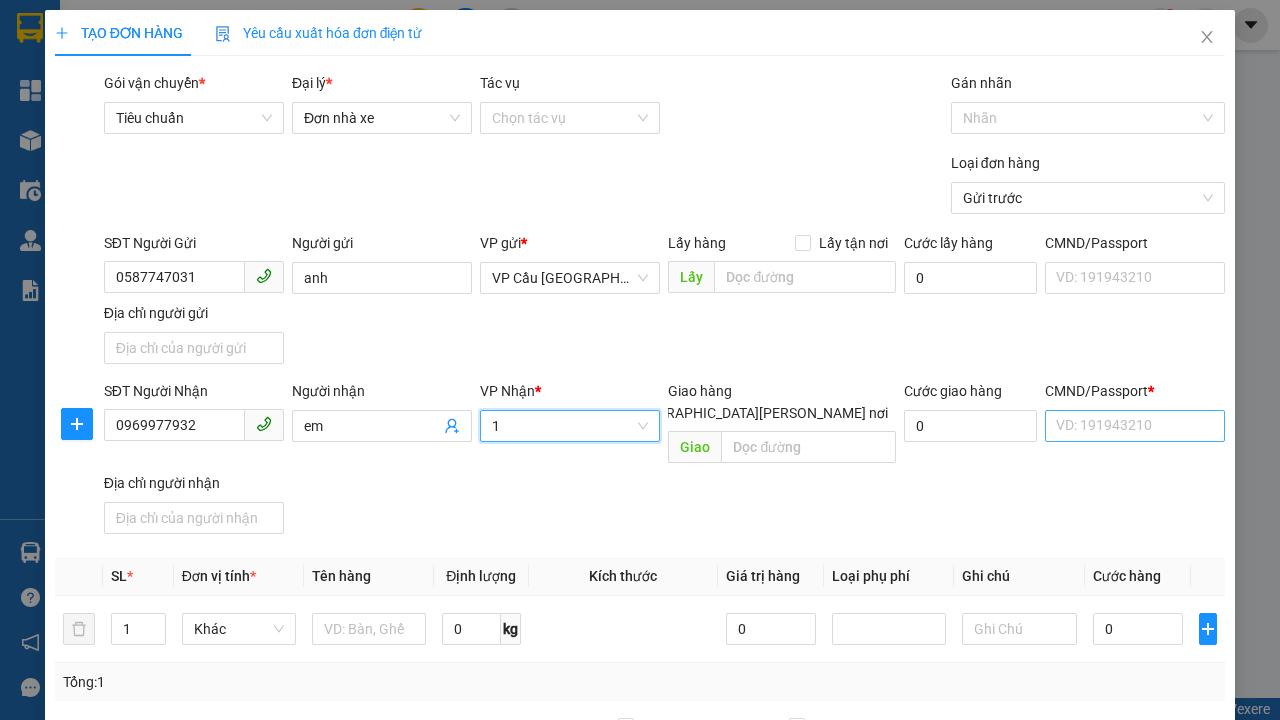 type on "1" 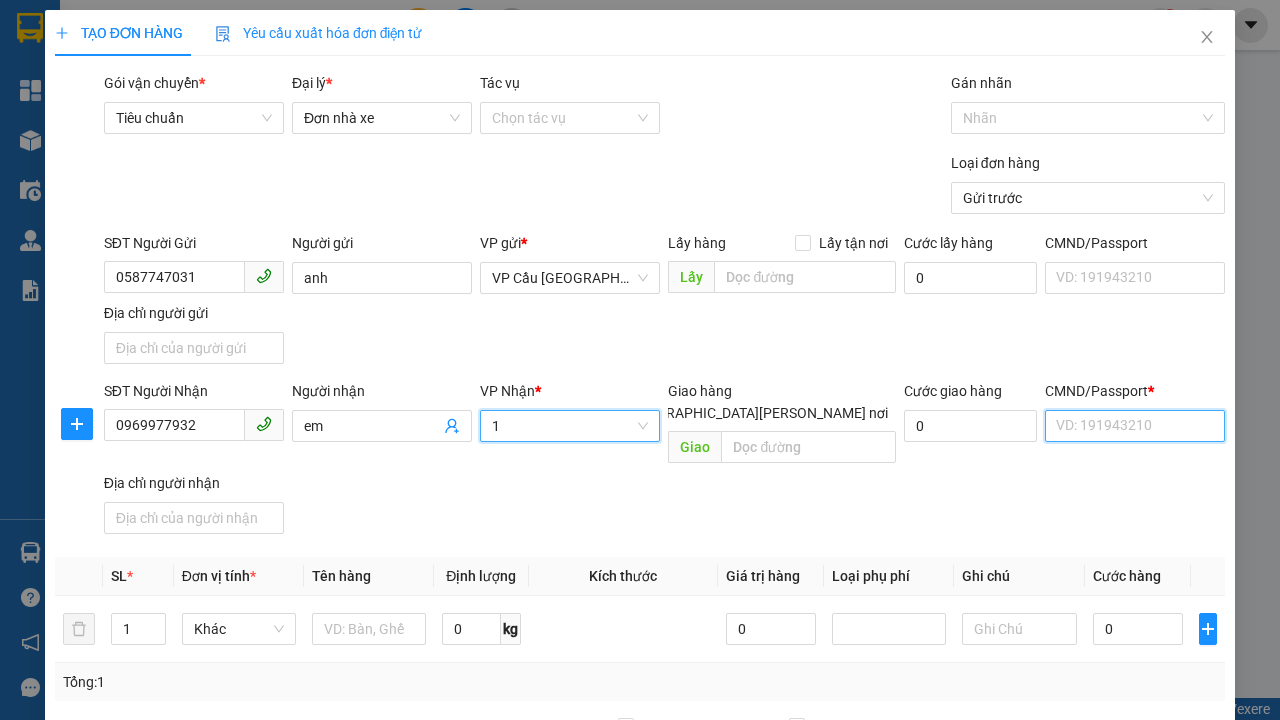 click on "CMND/Passport  *" at bounding box center (1135, 426) 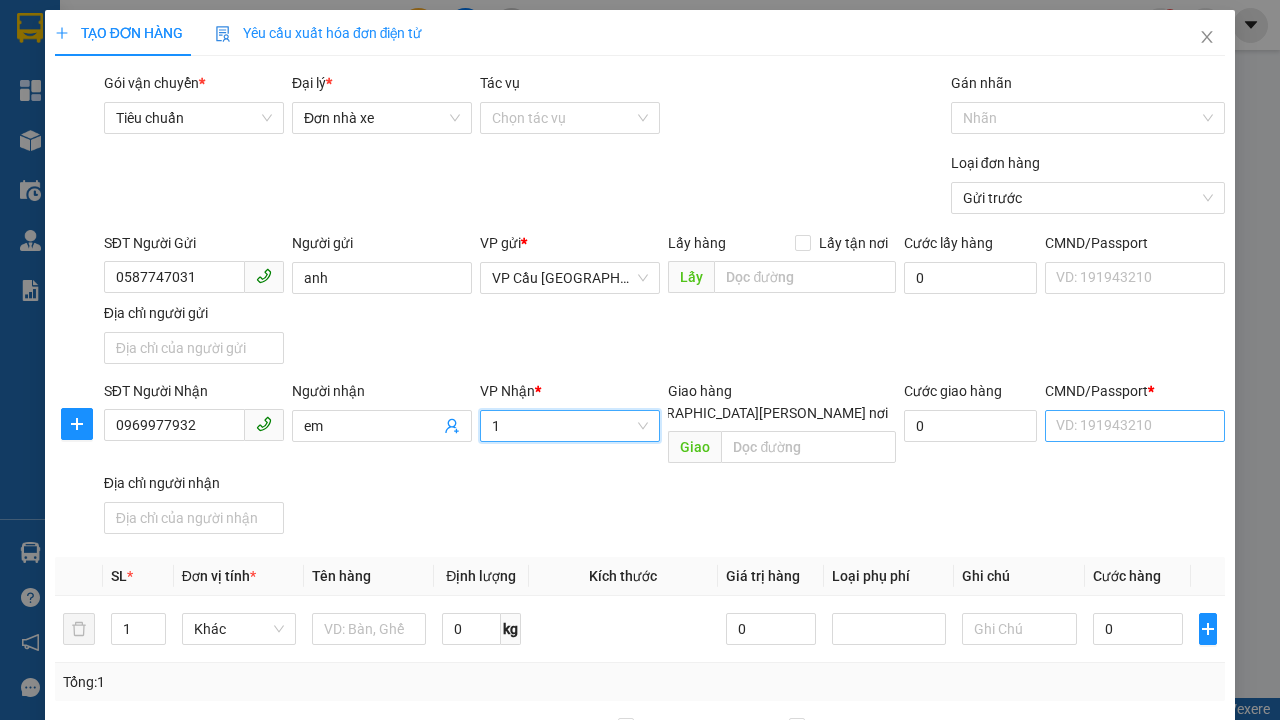 click on "SĐT Người Gửi 0587747031 Người gửi [PERSON_NAME] VP gửi  * VP Cầu [GEOGRAPHIC_DATA] Lấy hàng Lấy tận nơi Lấy [PERSON_NAME] hàng 0 CMND/Passport VD: [PASSPORT] Địa chỉ người gửi" at bounding box center (664, 302) 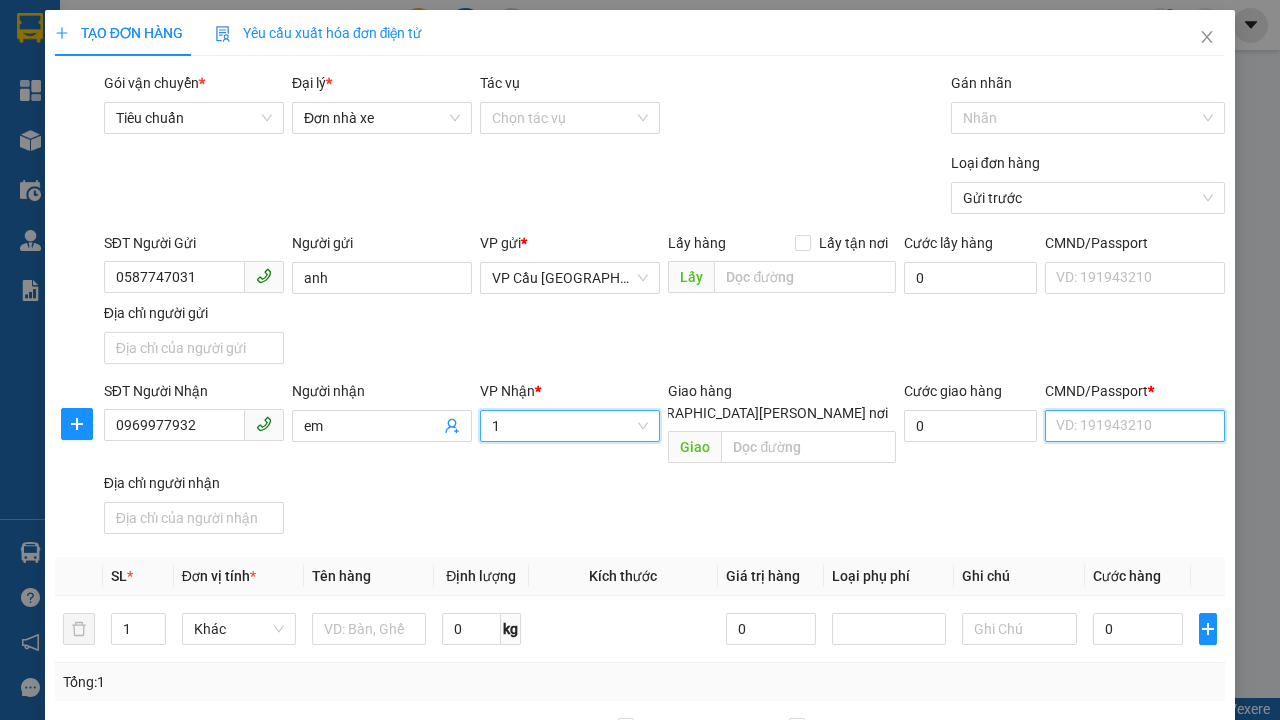 click on "CMND/Passport  *" at bounding box center (1135, 426) 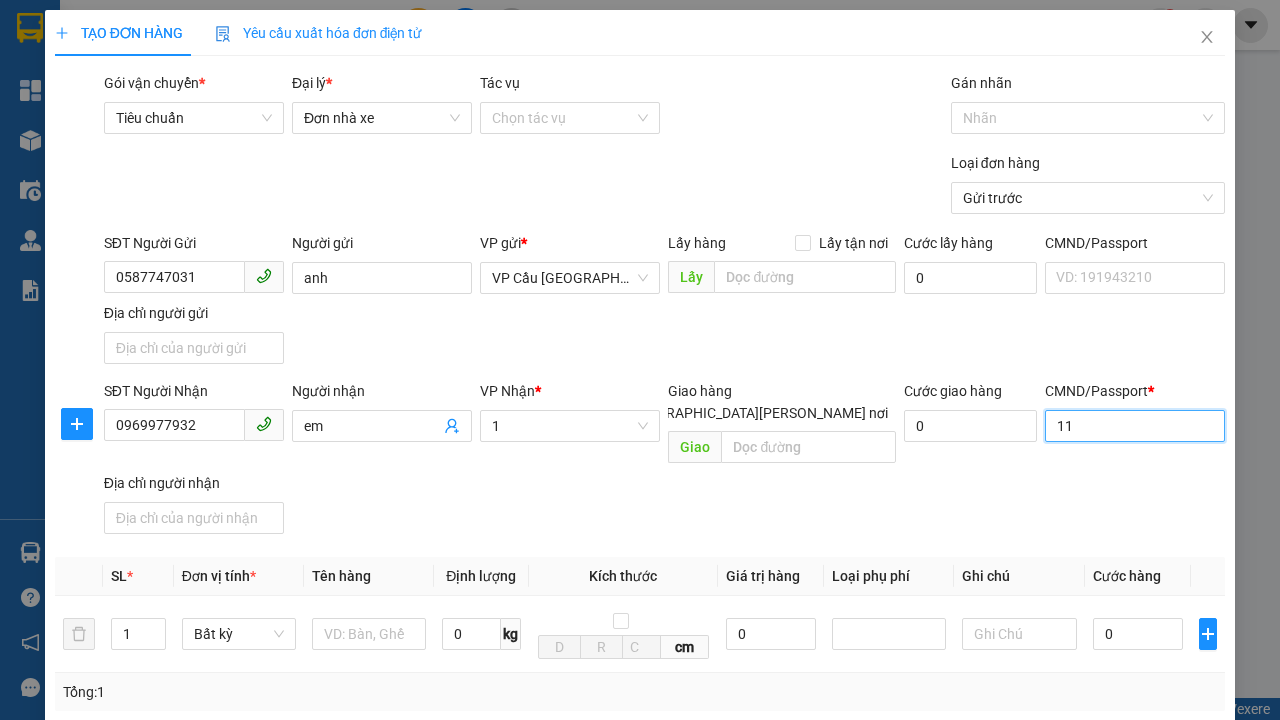 type on "11" 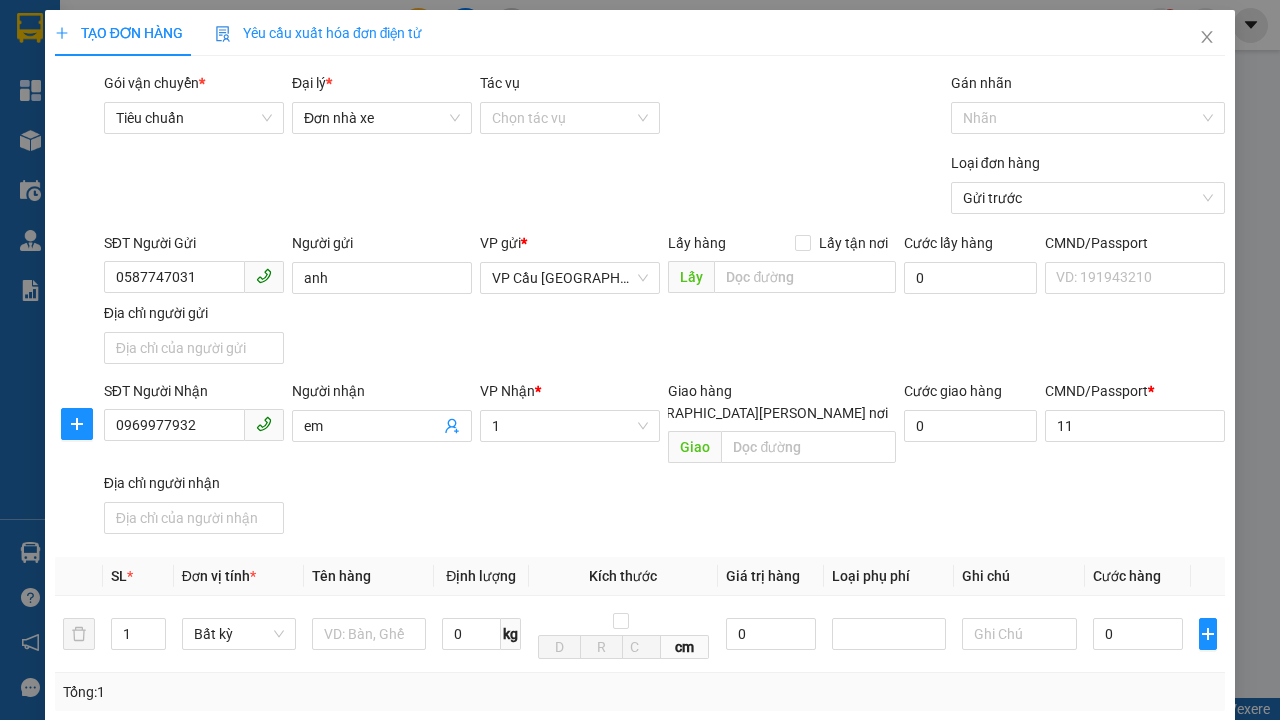 click on "SĐT Người [PERSON_NAME] 0969977932 Người [PERSON_NAME] [PERSON_NAME]  * 1 [PERSON_NAME] hàng [GEOGRAPHIC_DATA][PERSON_NAME] nơi [PERSON_NAME] [PERSON_NAME] hàng 0 CMND/Passport  * 11 11 Địa chỉ người [PERSON_NAME]" at bounding box center (664, 461) 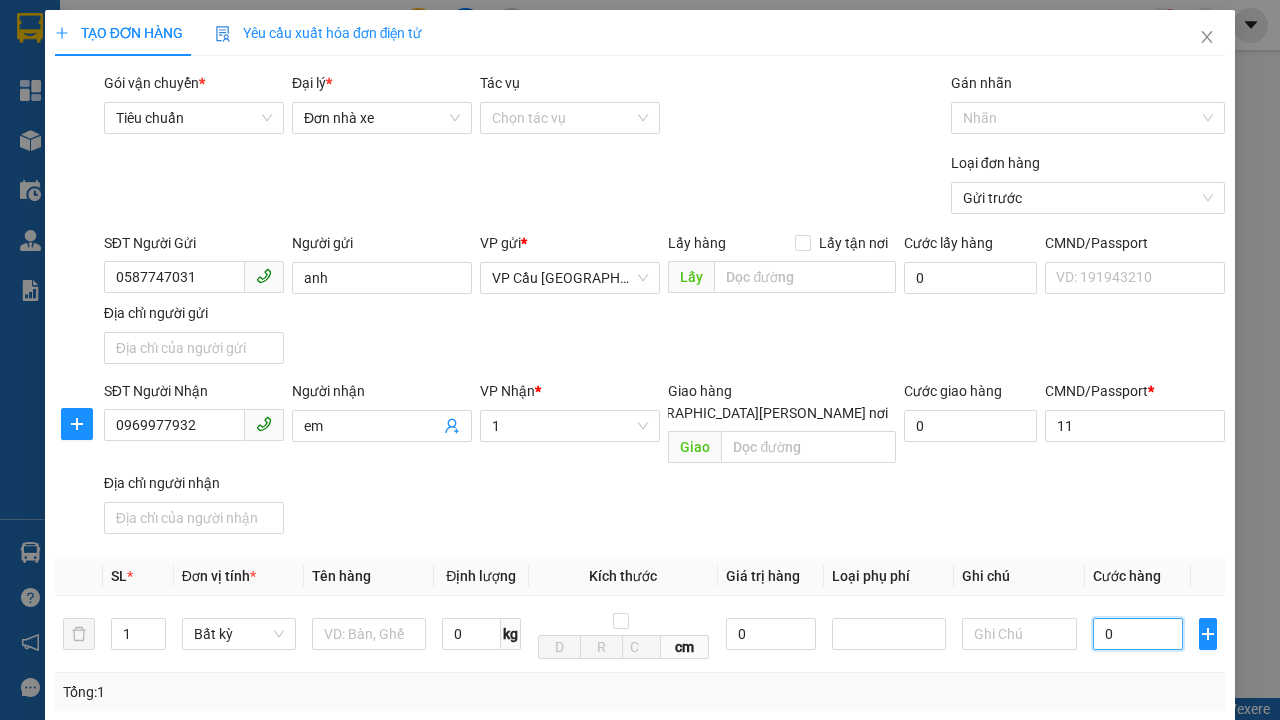 click on "0" at bounding box center [1138, 634] 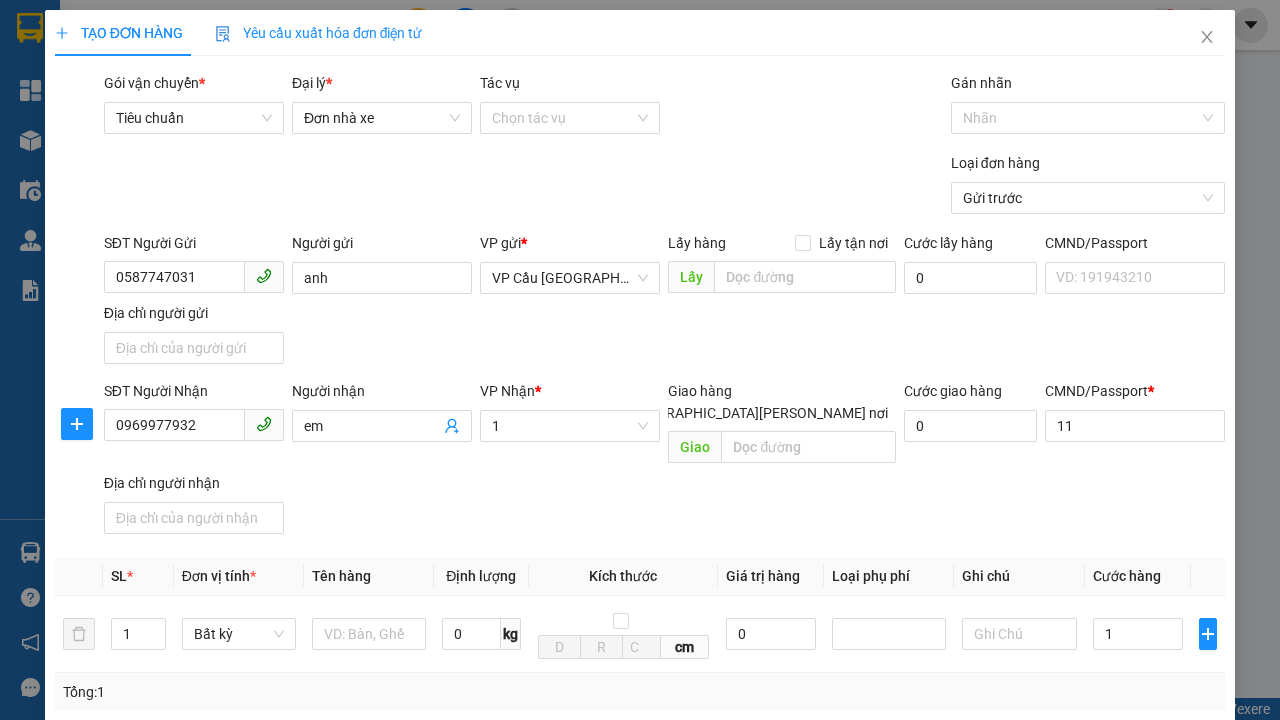 click on "Ghi chú" at bounding box center (1019, 576) 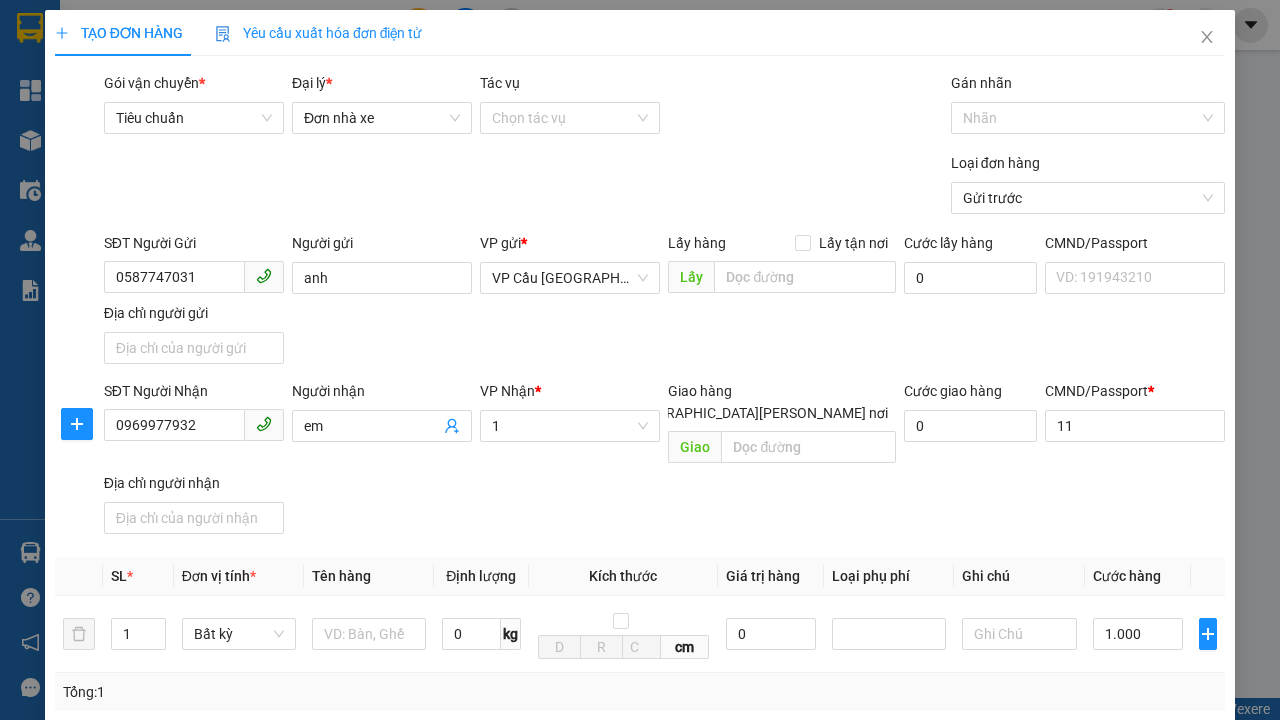 type on "300" 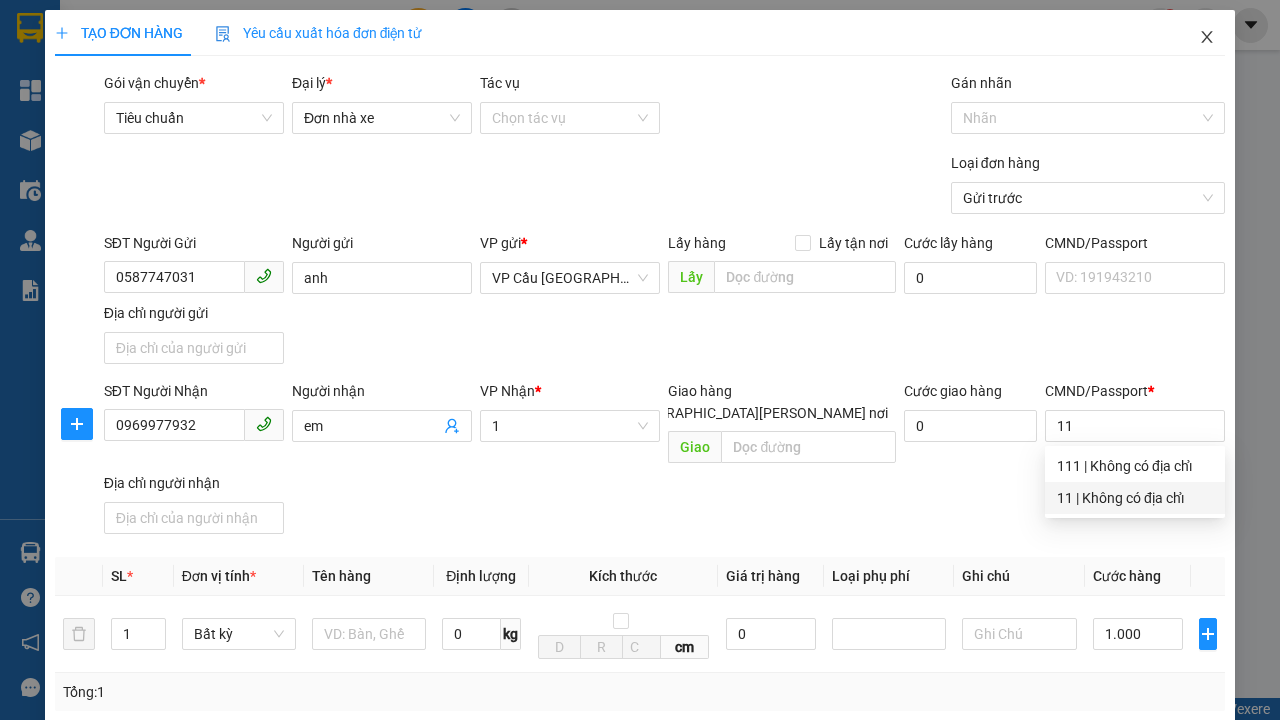 click on "[PERSON_NAME]" at bounding box center [1027, 1079] 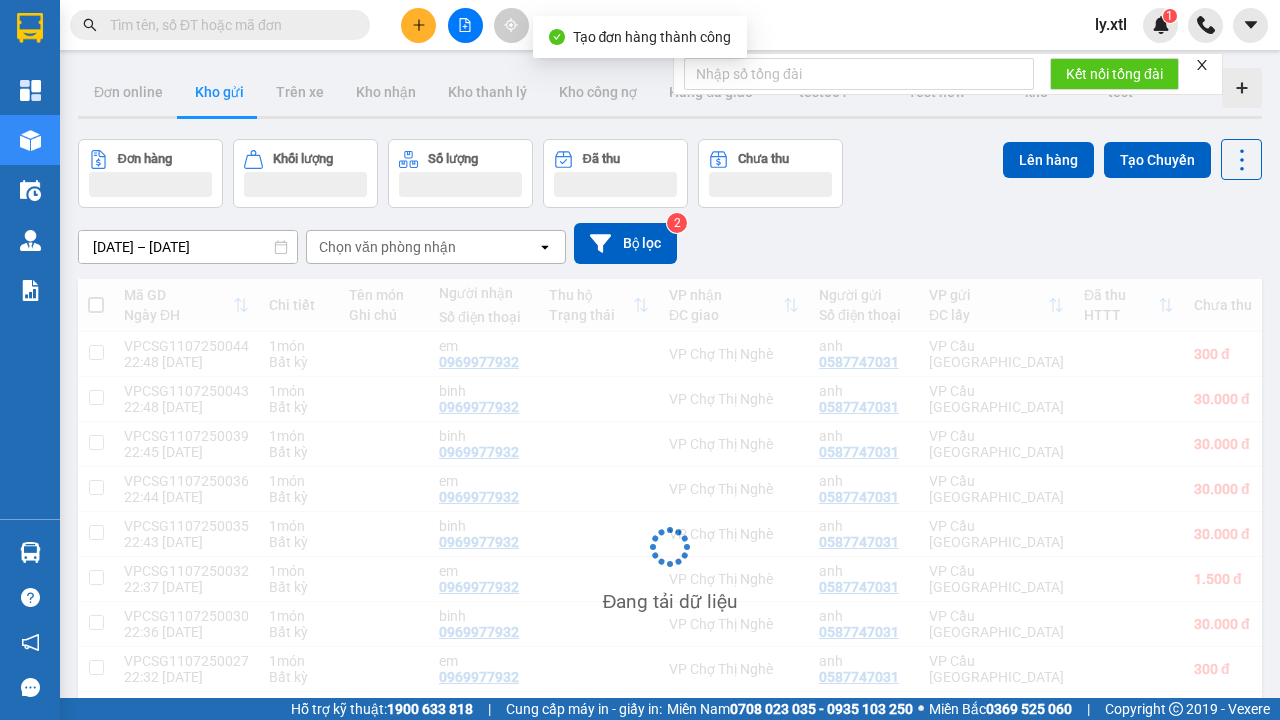 scroll, scrollTop: 3, scrollLeft: 0, axis: vertical 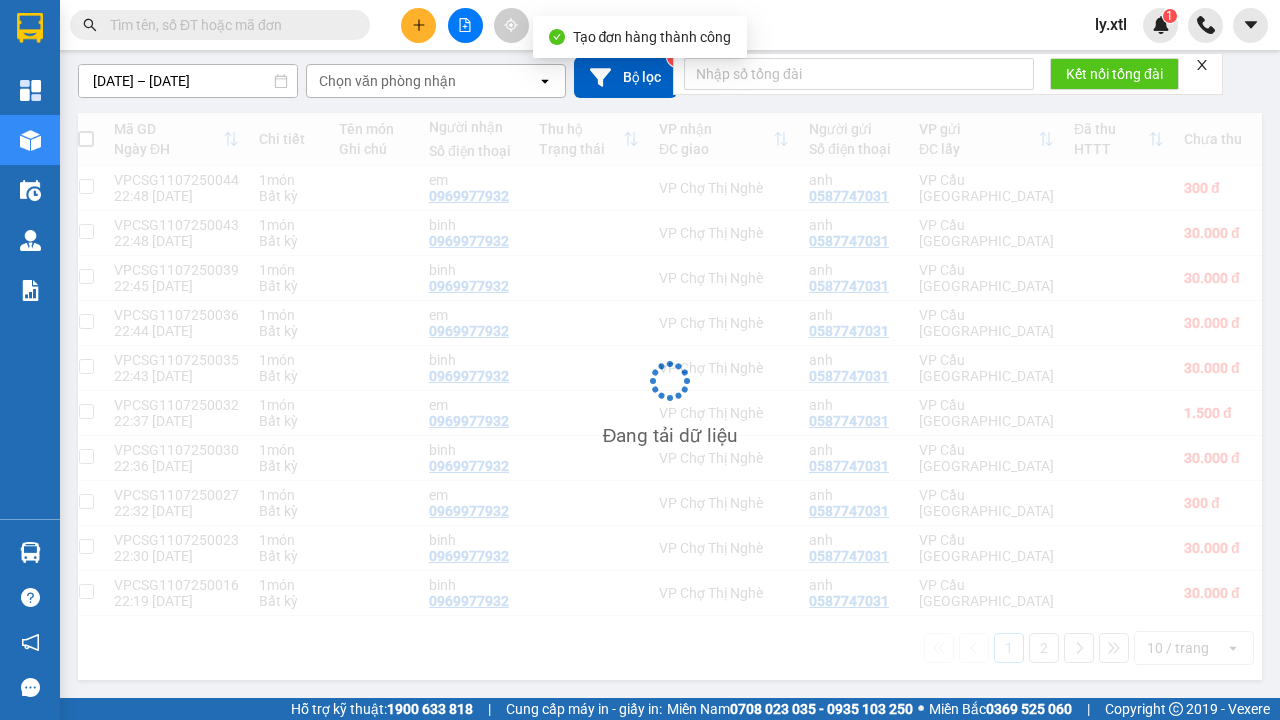 click at bounding box center (86, 186) 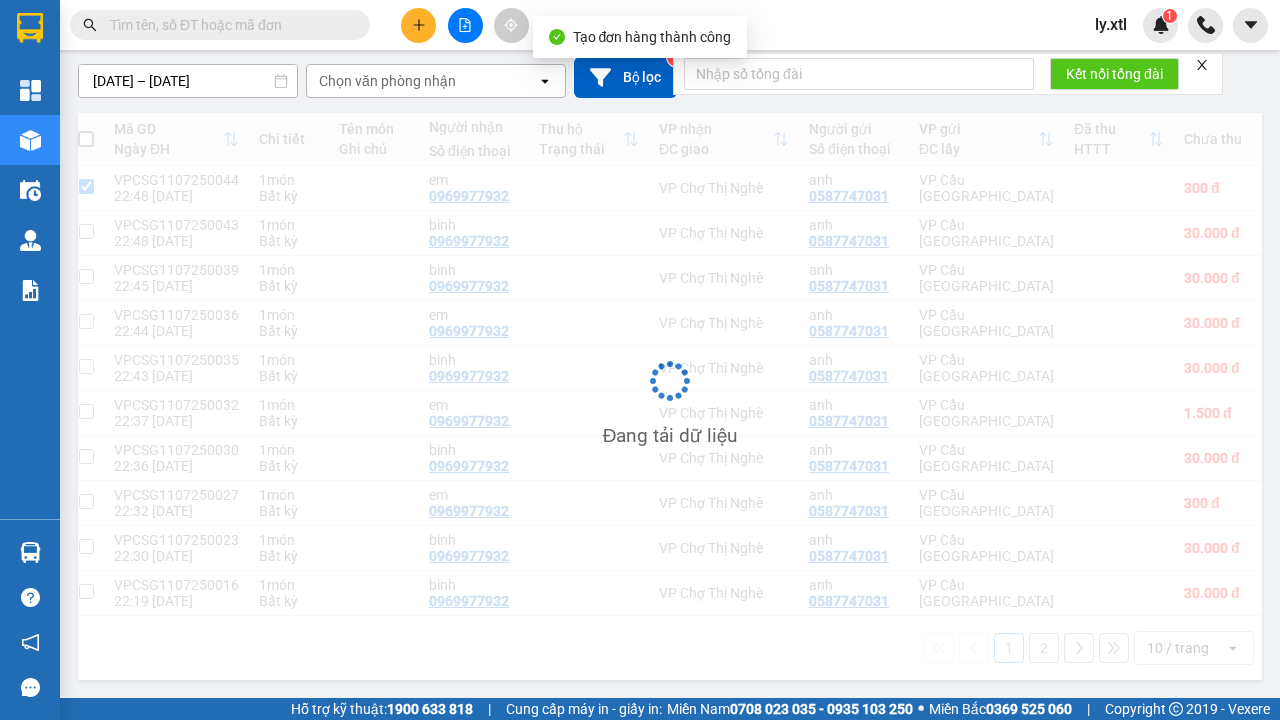 checkbox on "true" 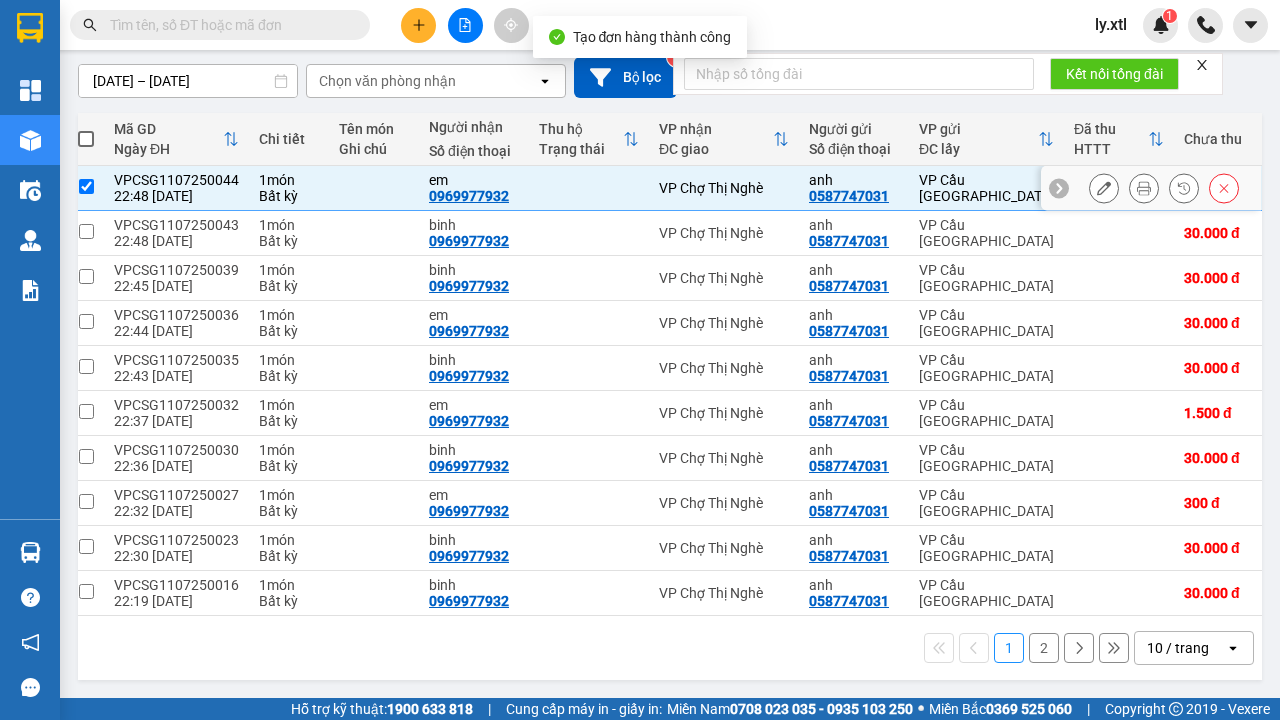 click on "Lên hàng" at bounding box center [1048, -9] 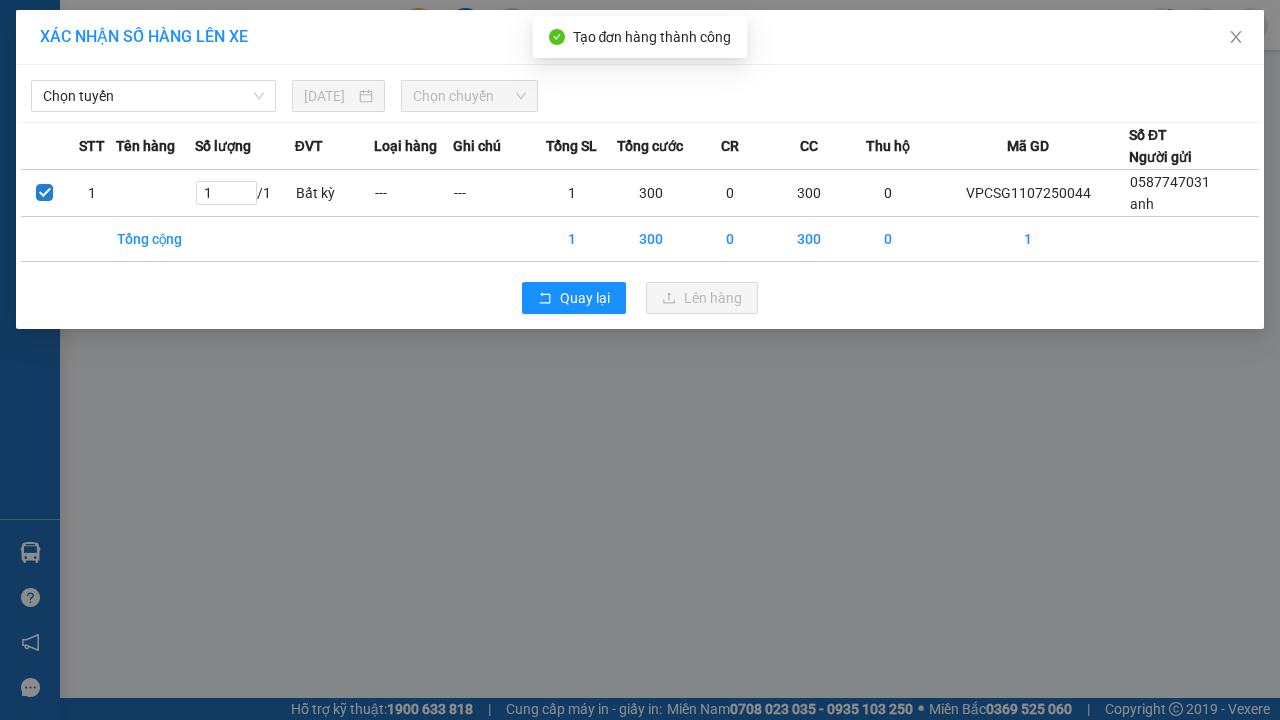 click on "Chọn tuyến" at bounding box center [153, 96] 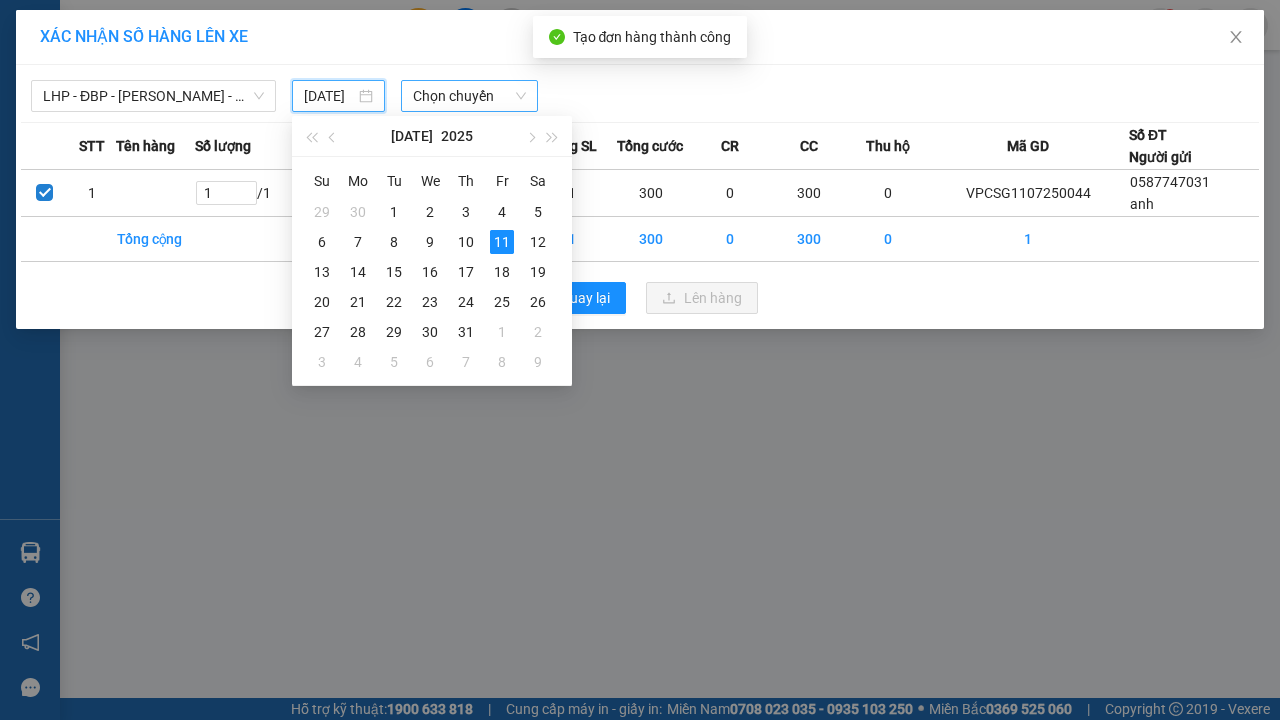 click on "11" at bounding box center [502, 242] 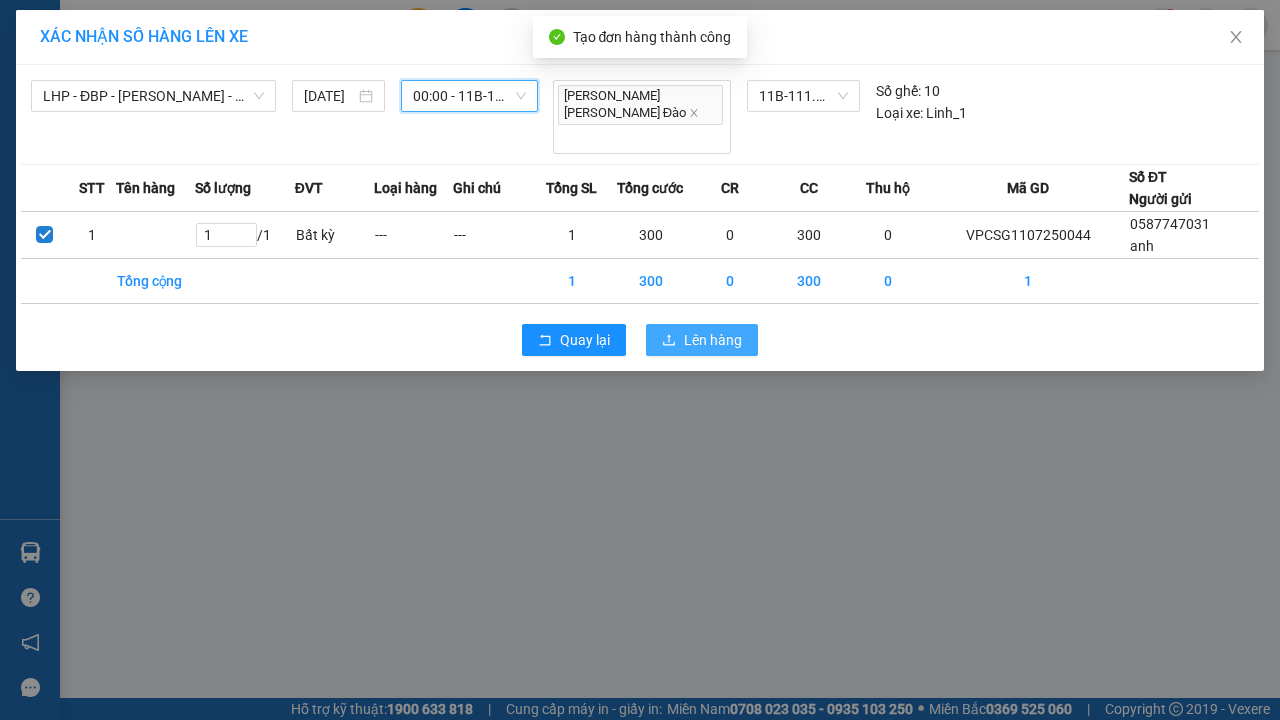 click on "Lên hàng" at bounding box center [713, 340] 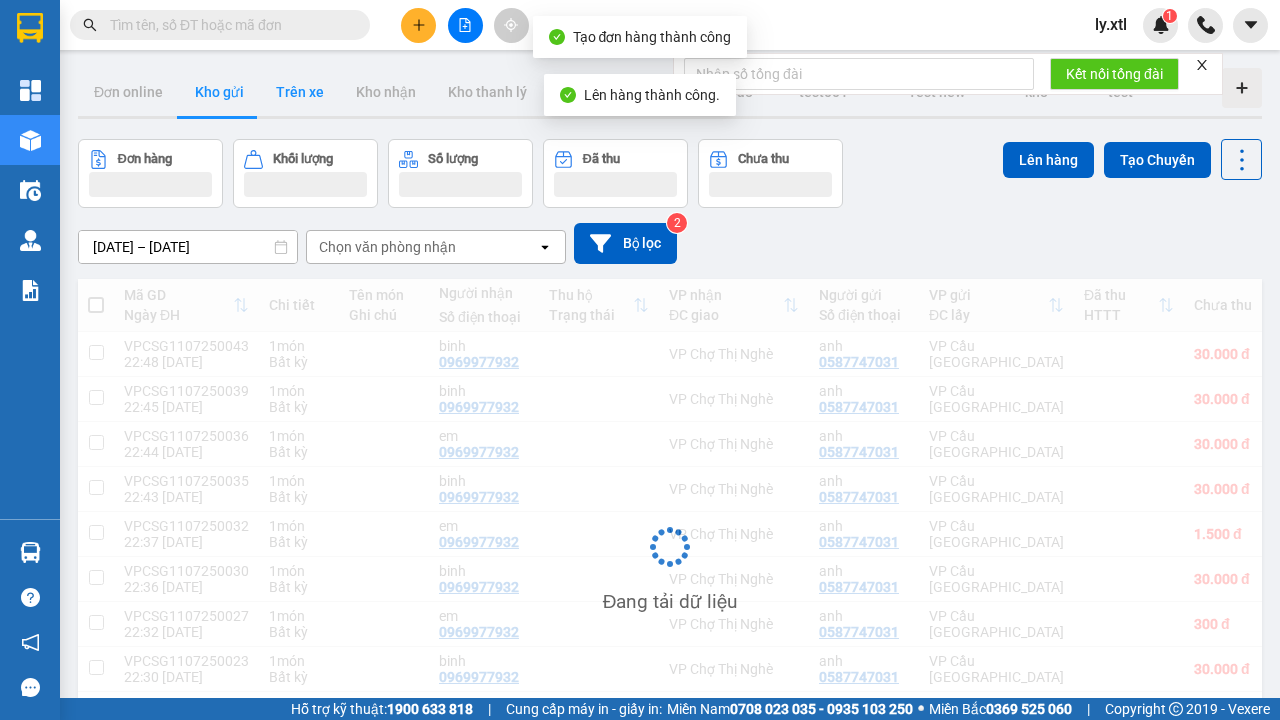 click on "Trên xe" at bounding box center [300, 92] 